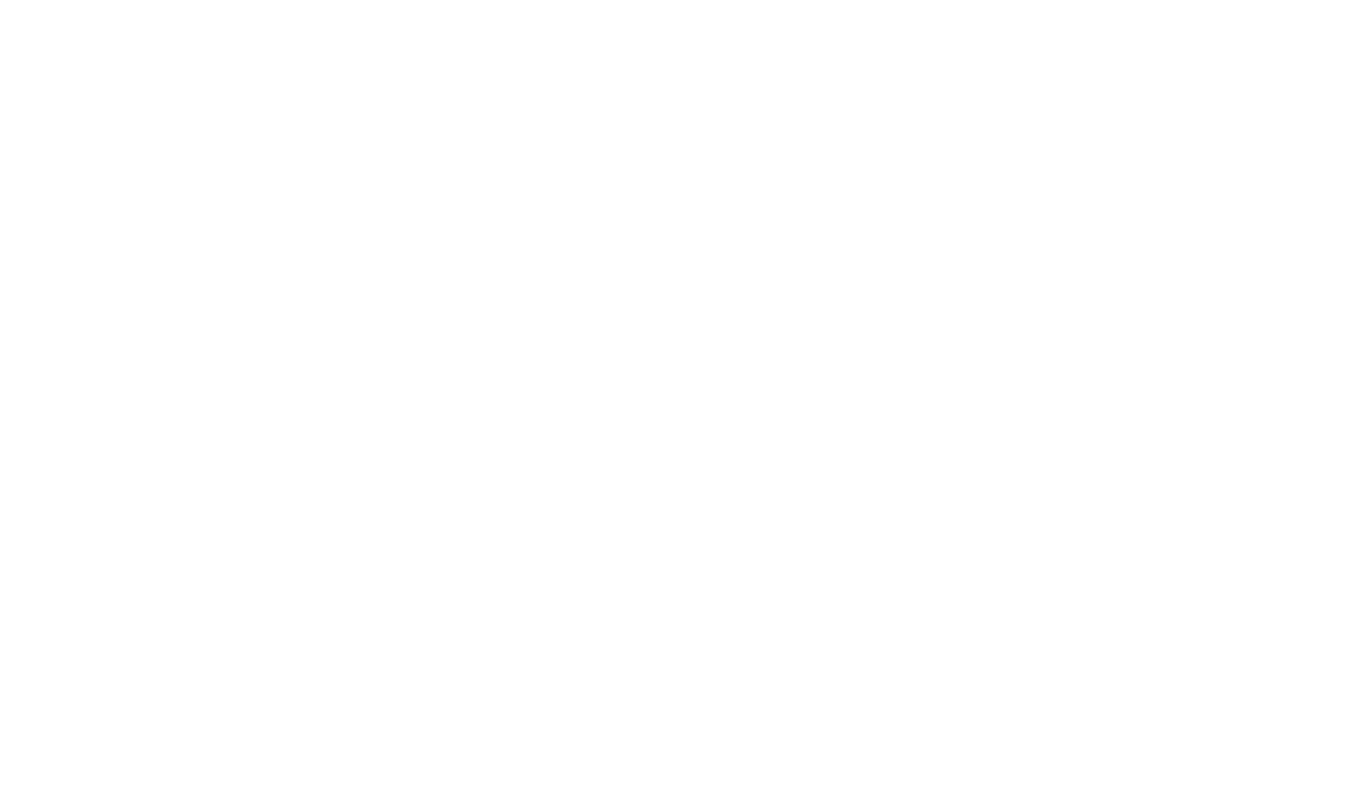 scroll, scrollTop: 0, scrollLeft: 0, axis: both 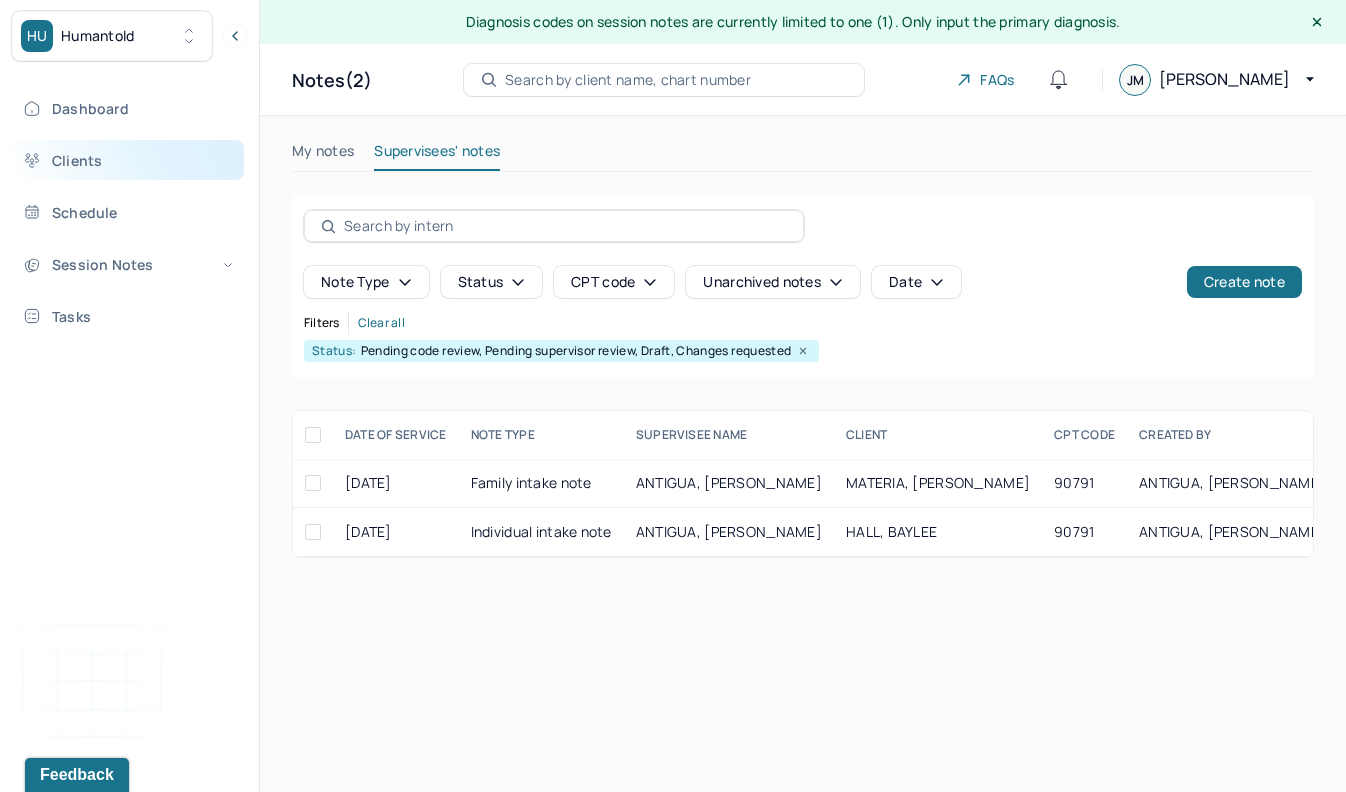 click on "Clients" at bounding box center (128, 160) 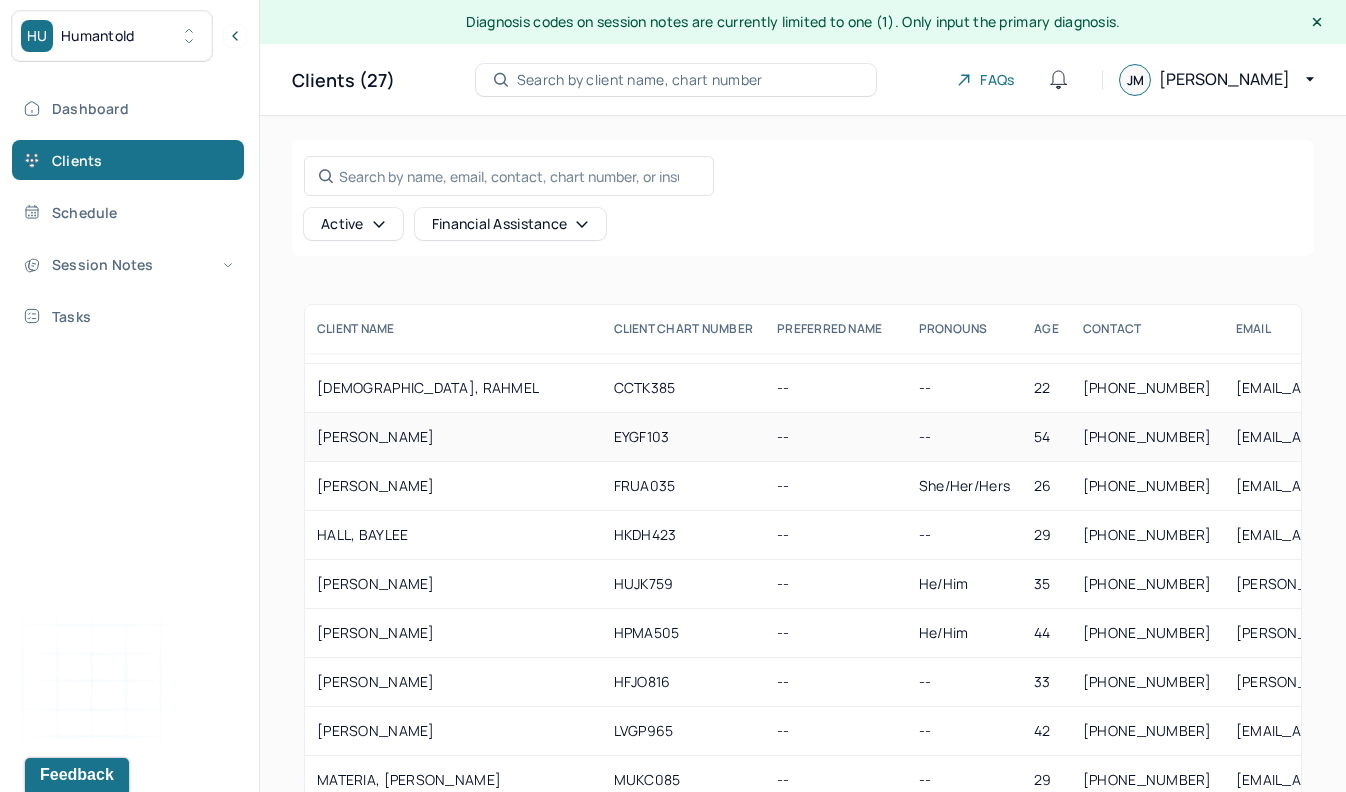 scroll, scrollTop: 158, scrollLeft: 0, axis: vertical 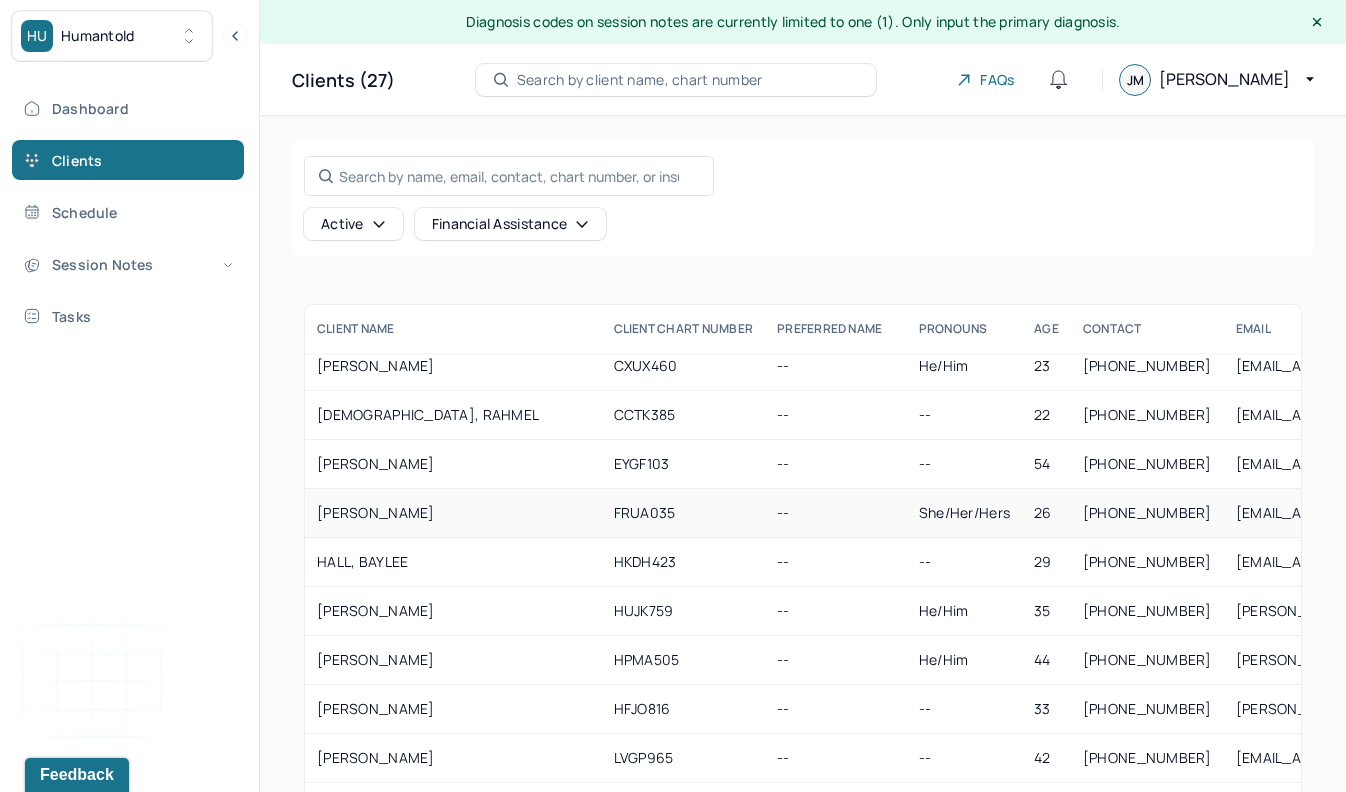 click on "[PERSON_NAME]" at bounding box center [453, 513] 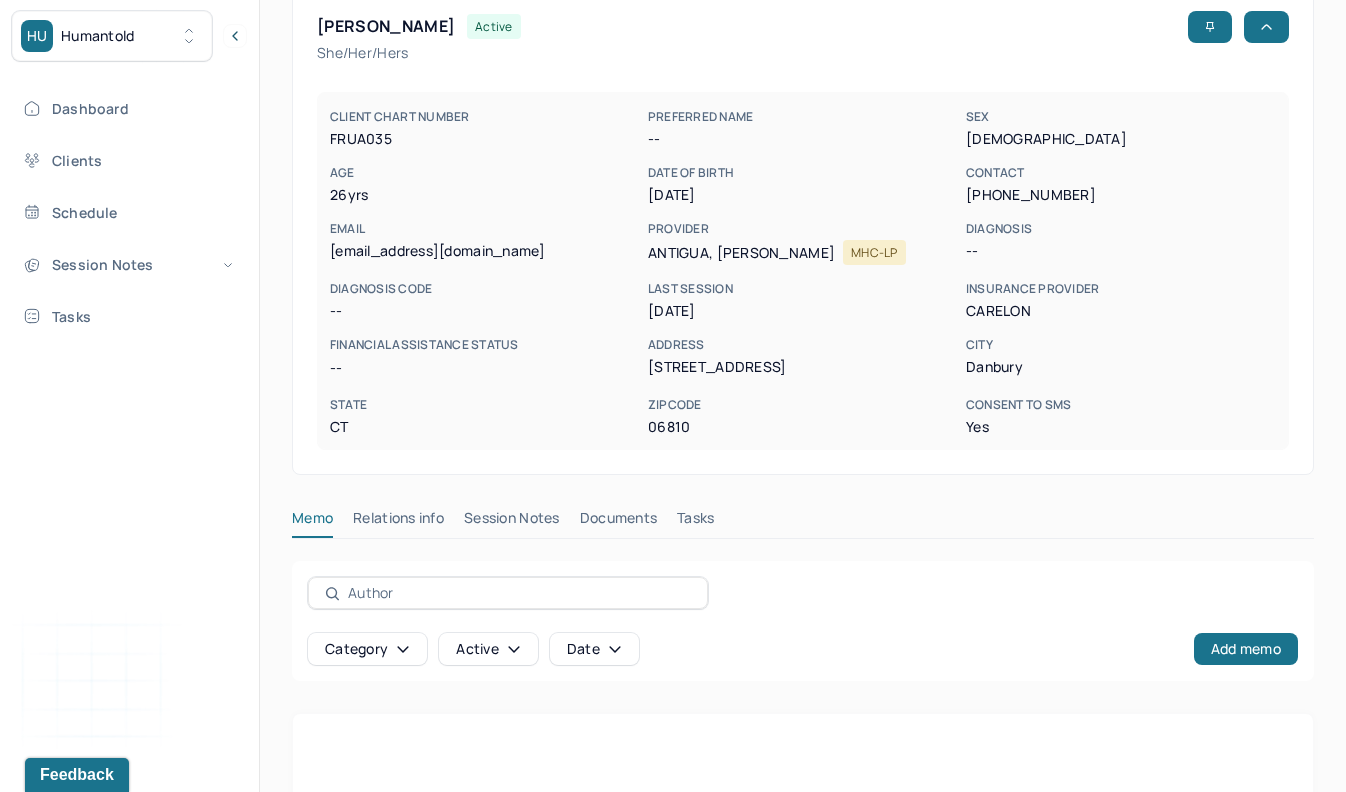 scroll, scrollTop: 136, scrollLeft: 0, axis: vertical 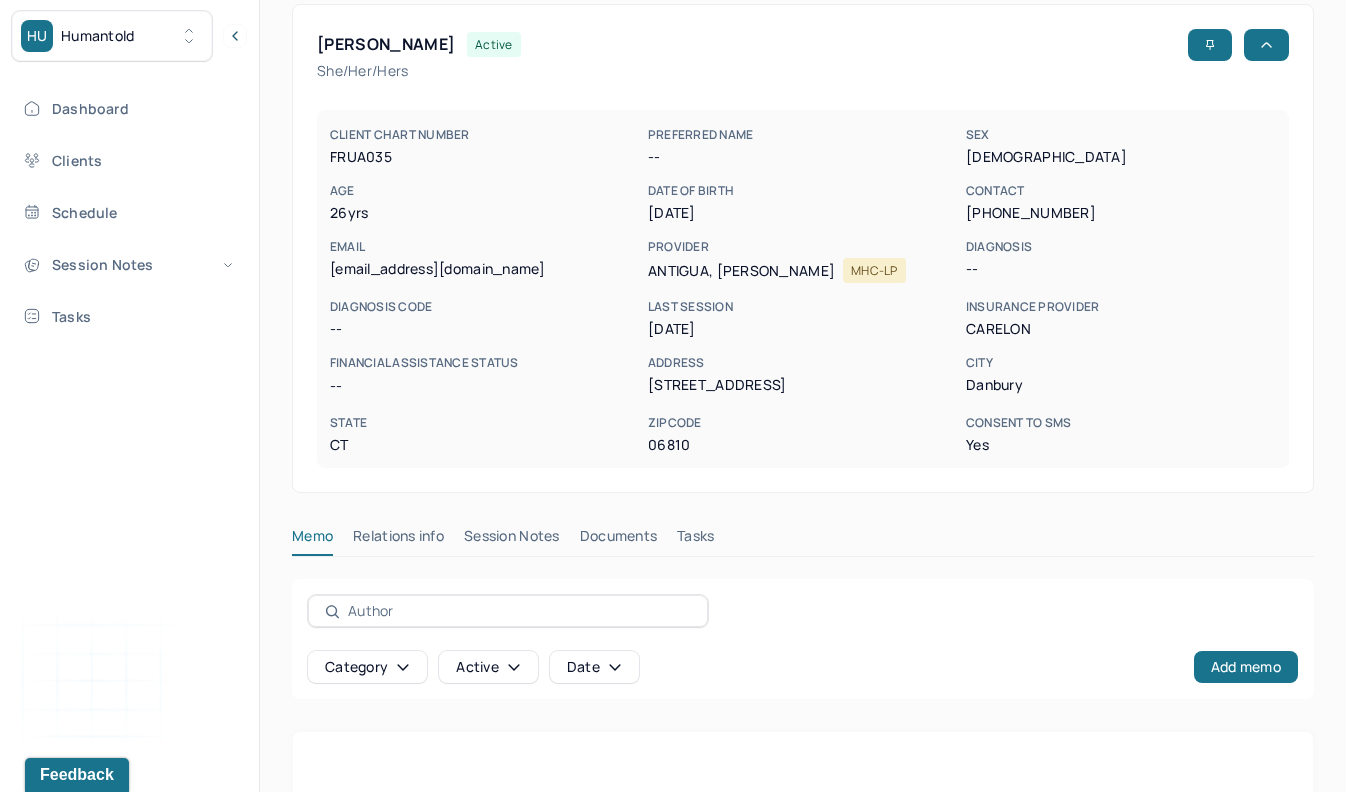 click on "Session Notes" at bounding box center (512, 540) 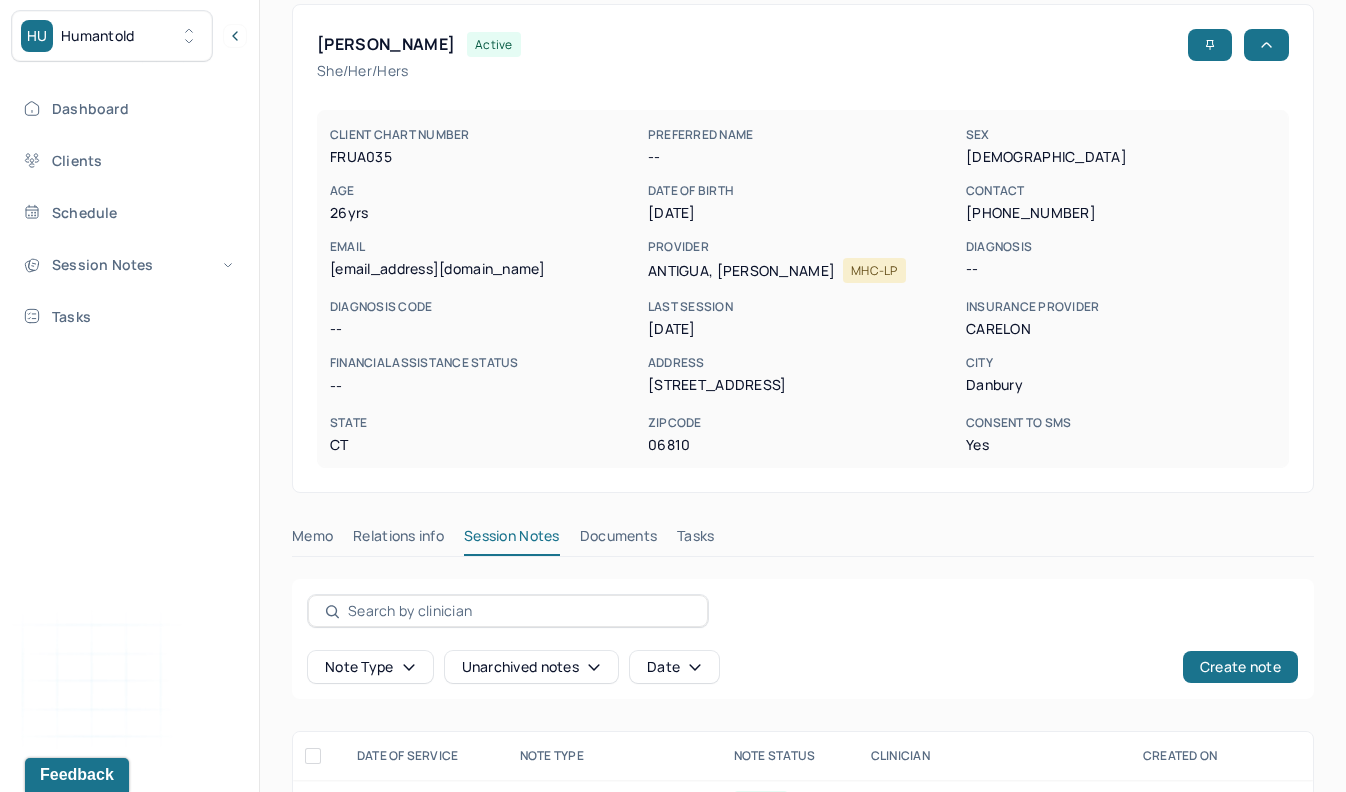 scroll, scrollTop: 247, scrollLeft: 0, axis: vertical 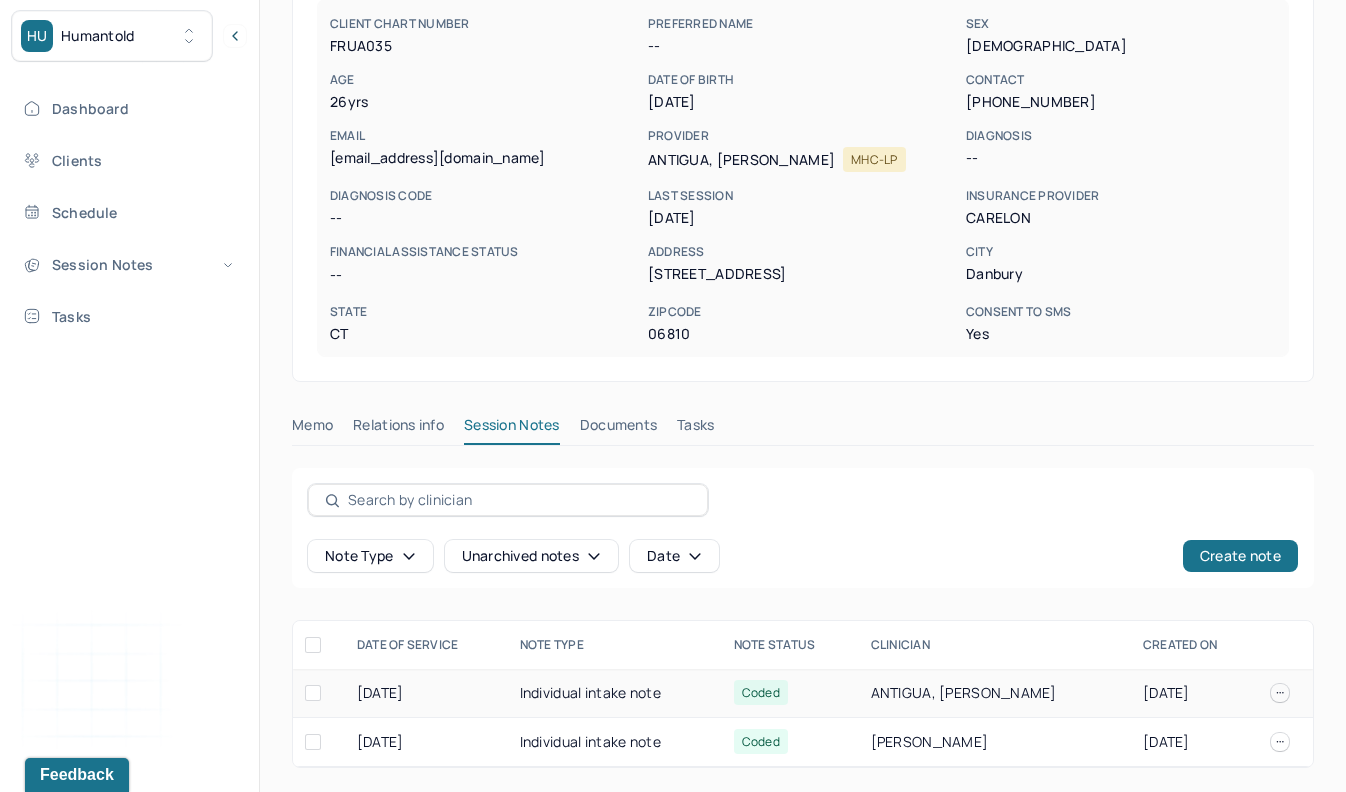 click on "Individual intake note" at bounding box center (615, 693) 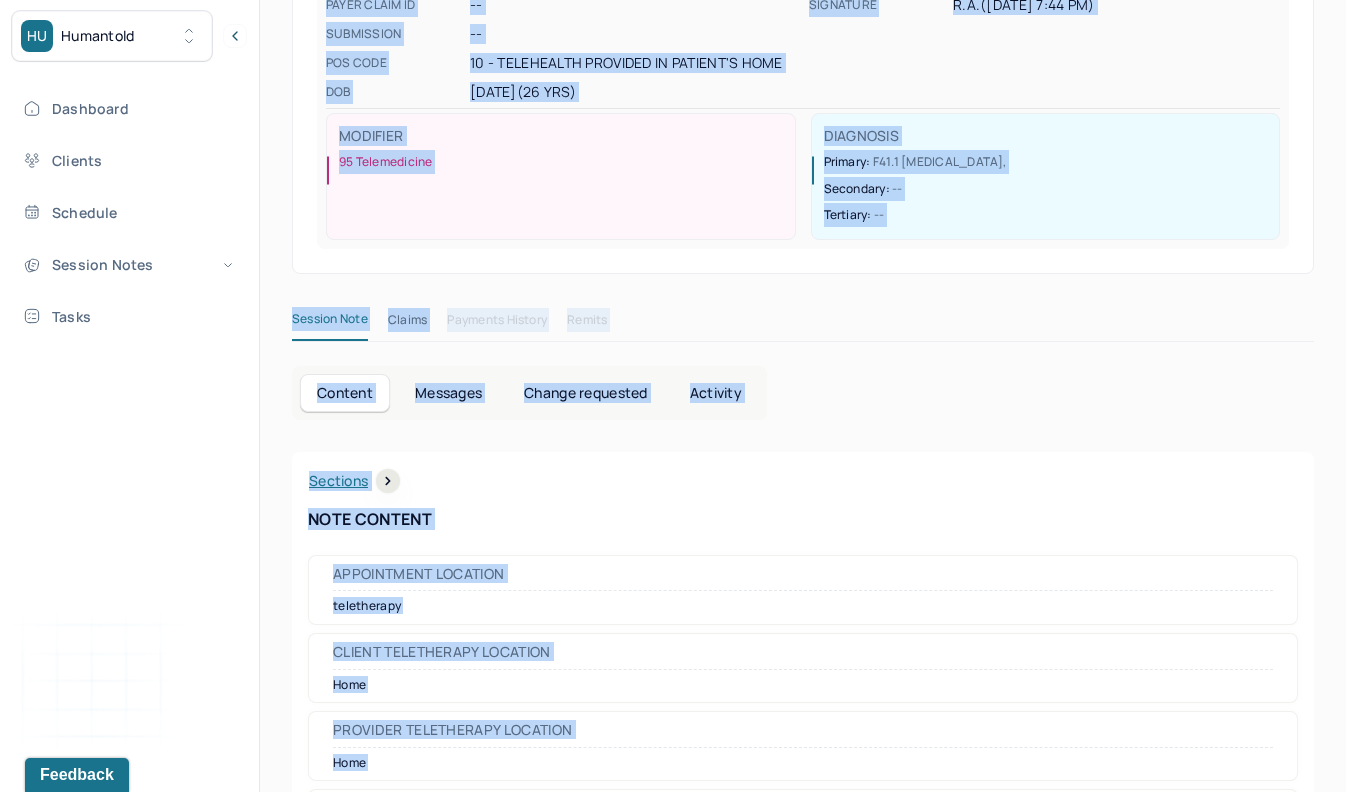 scroll, scrollTop: 465, scrollLeft: 0, axis: vertical 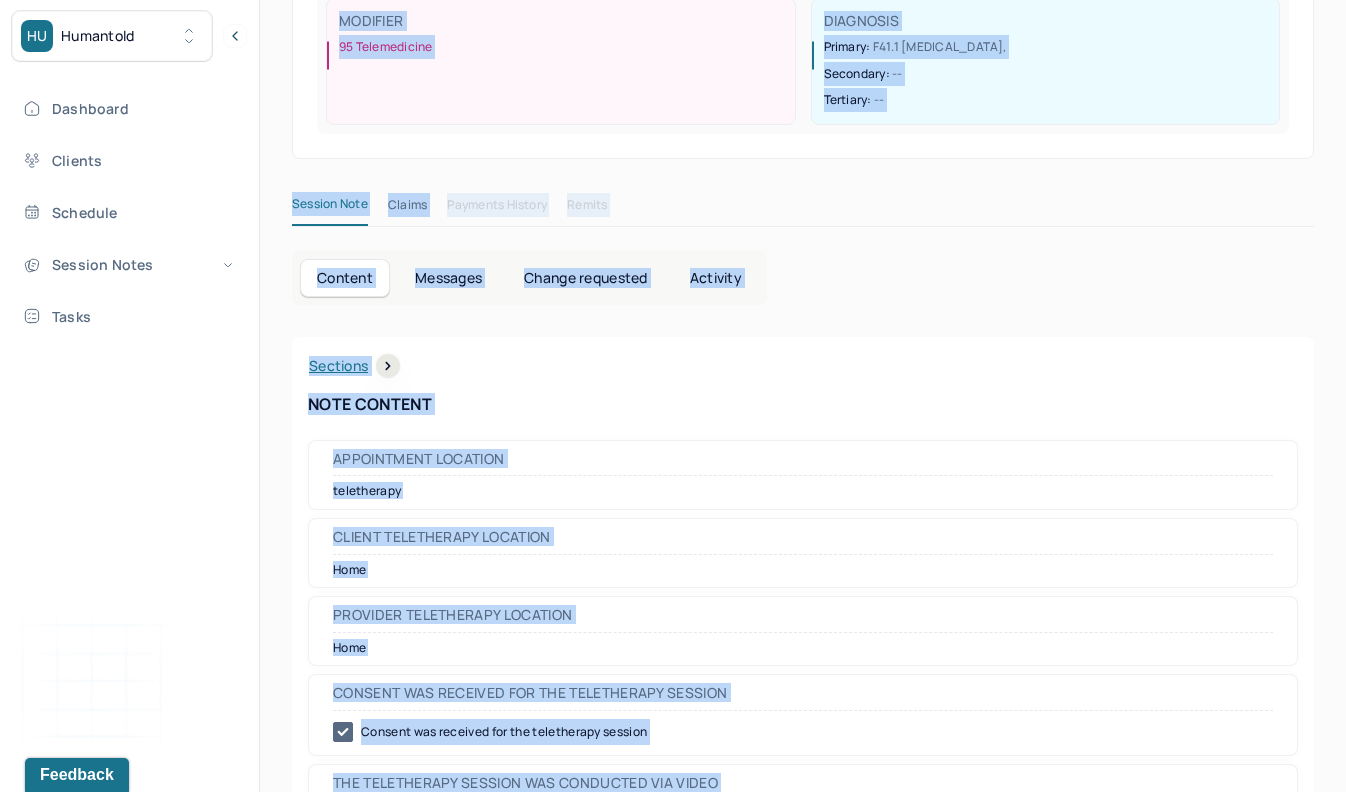 click on "Client Teletherapy Location" at bounding box center [803, 542] 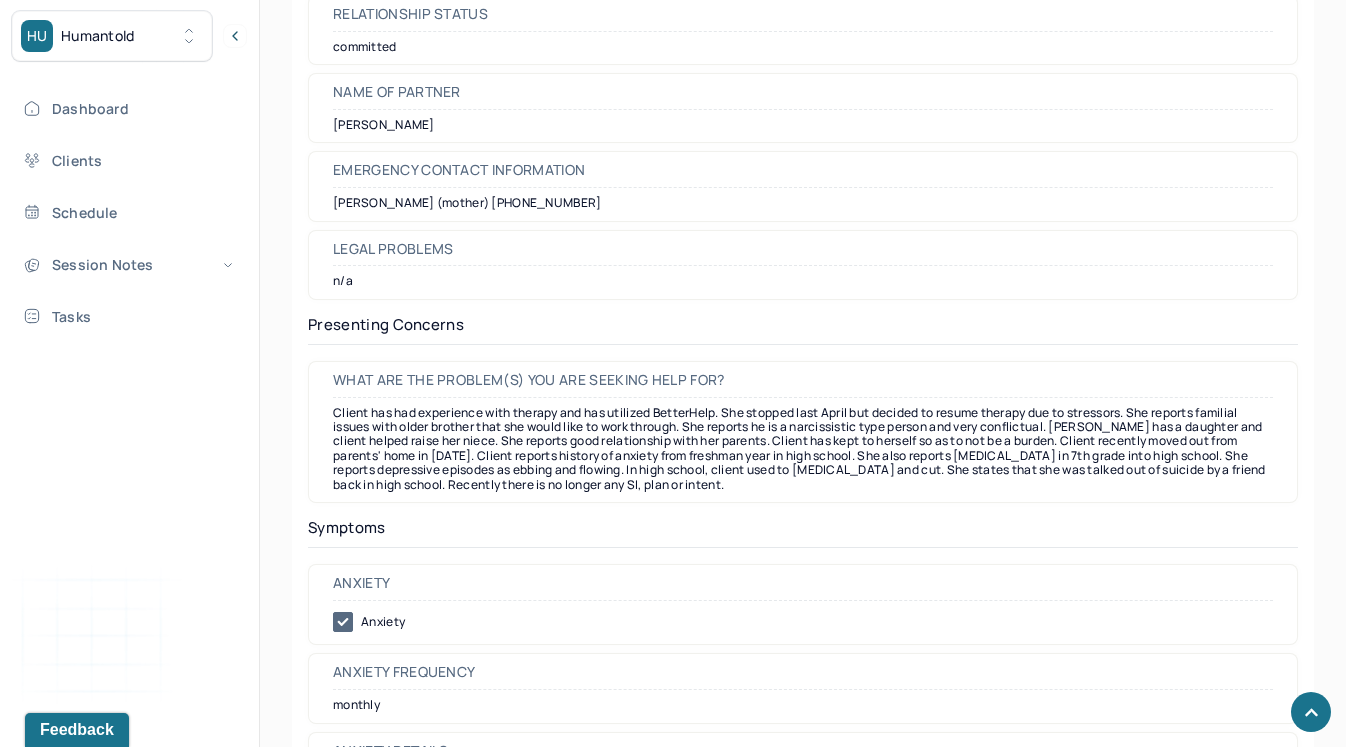 scroll, scrollTop: 2593, scrollLeft: 0, axis: vertical 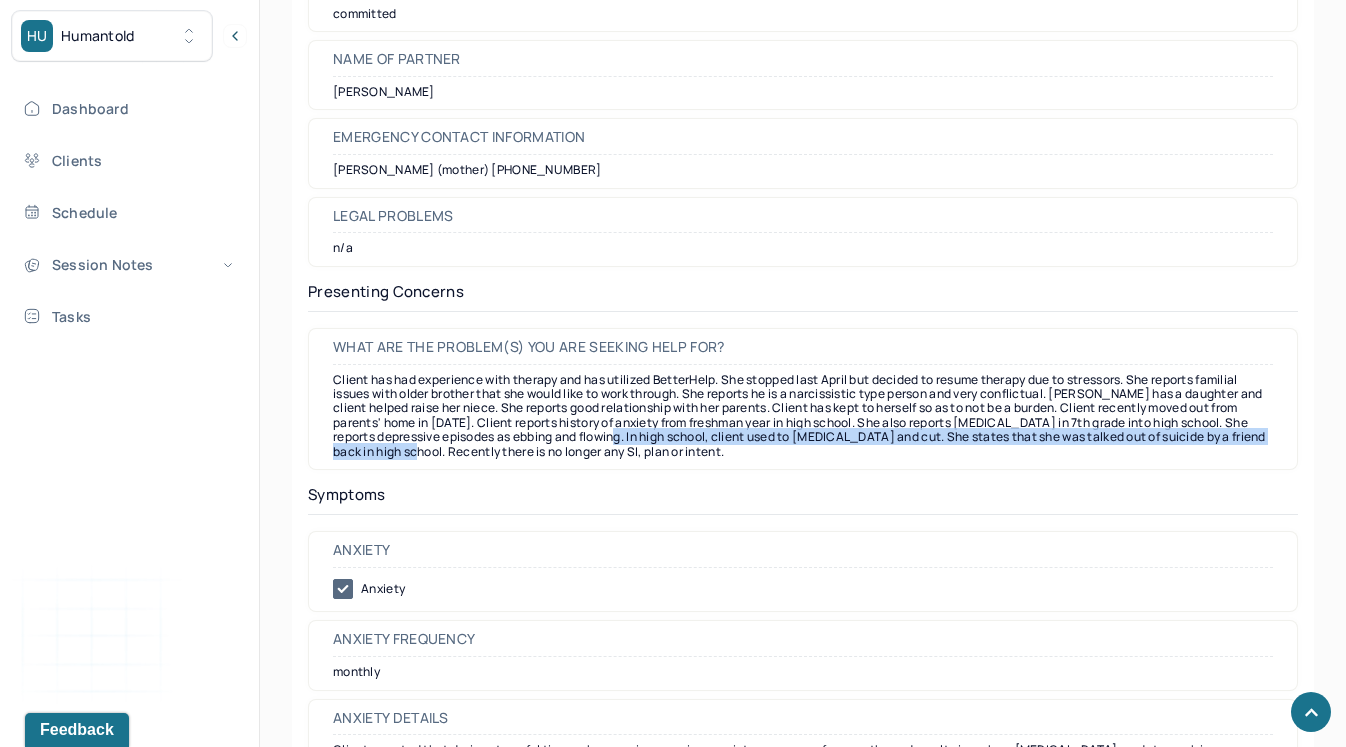 drag, startPoint x: 657, startPoint y: 441, endPoint x: 457, endPoint y: 453, distance: 200.35968 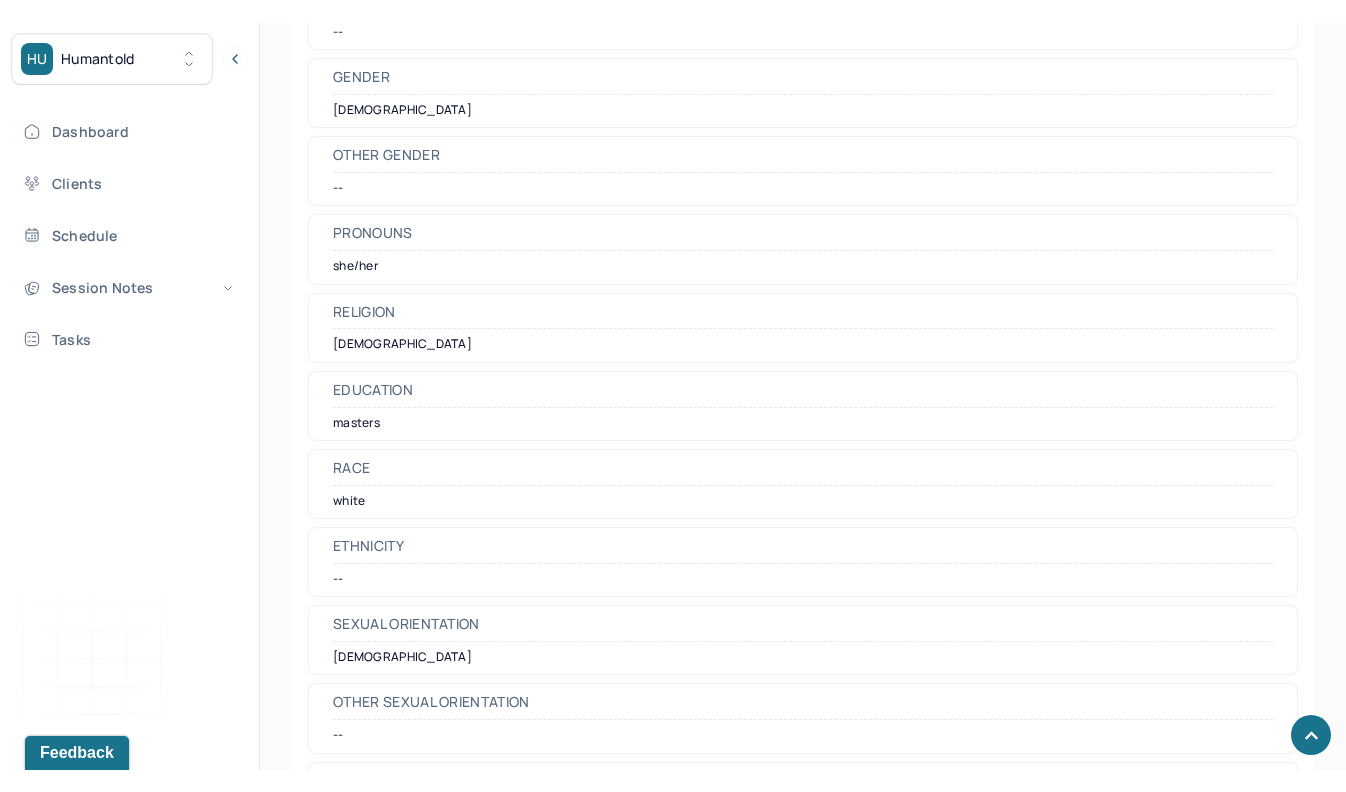 scroll, scrollTop: 1316, scrollLeft: 0, axis: vertical 